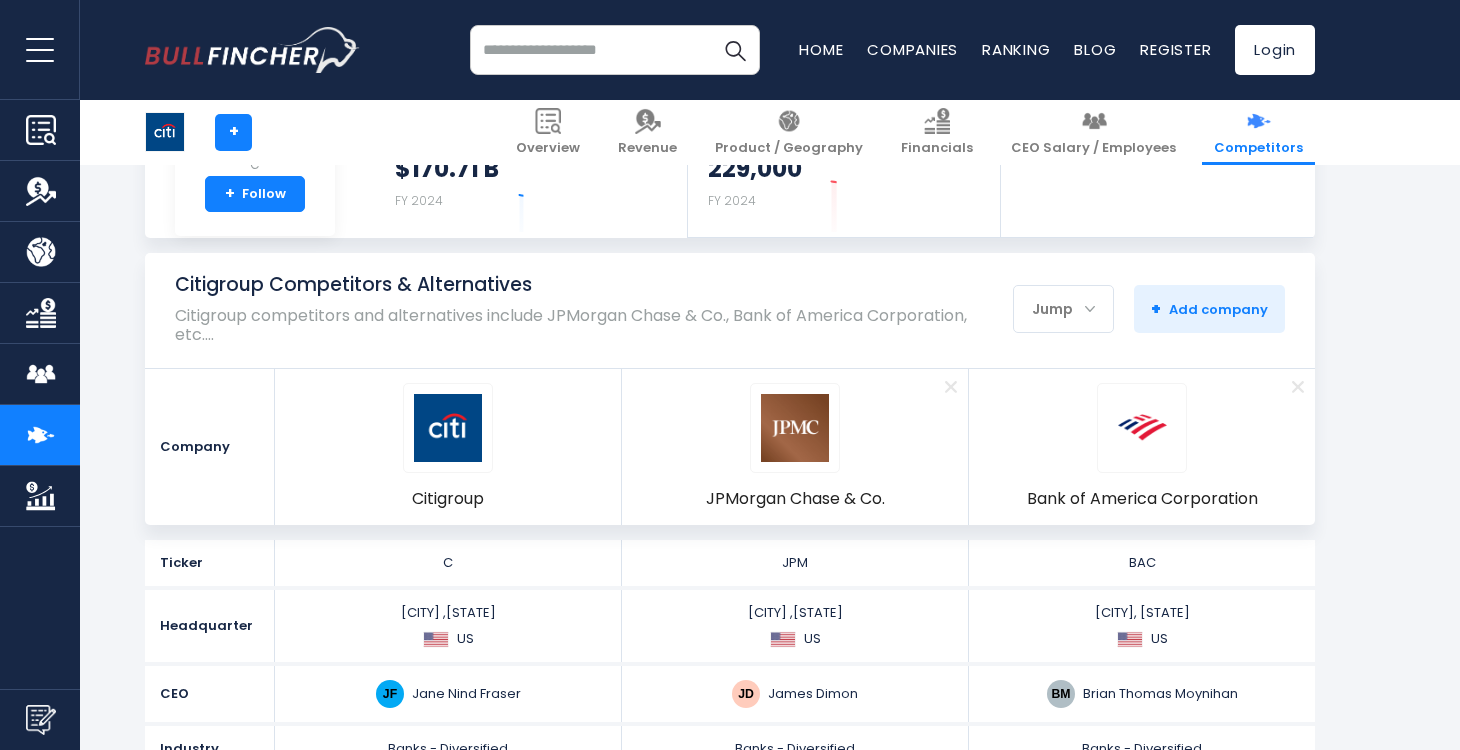 scroll, scrollTop: 200, scrollLeft: 0, axis: vertical 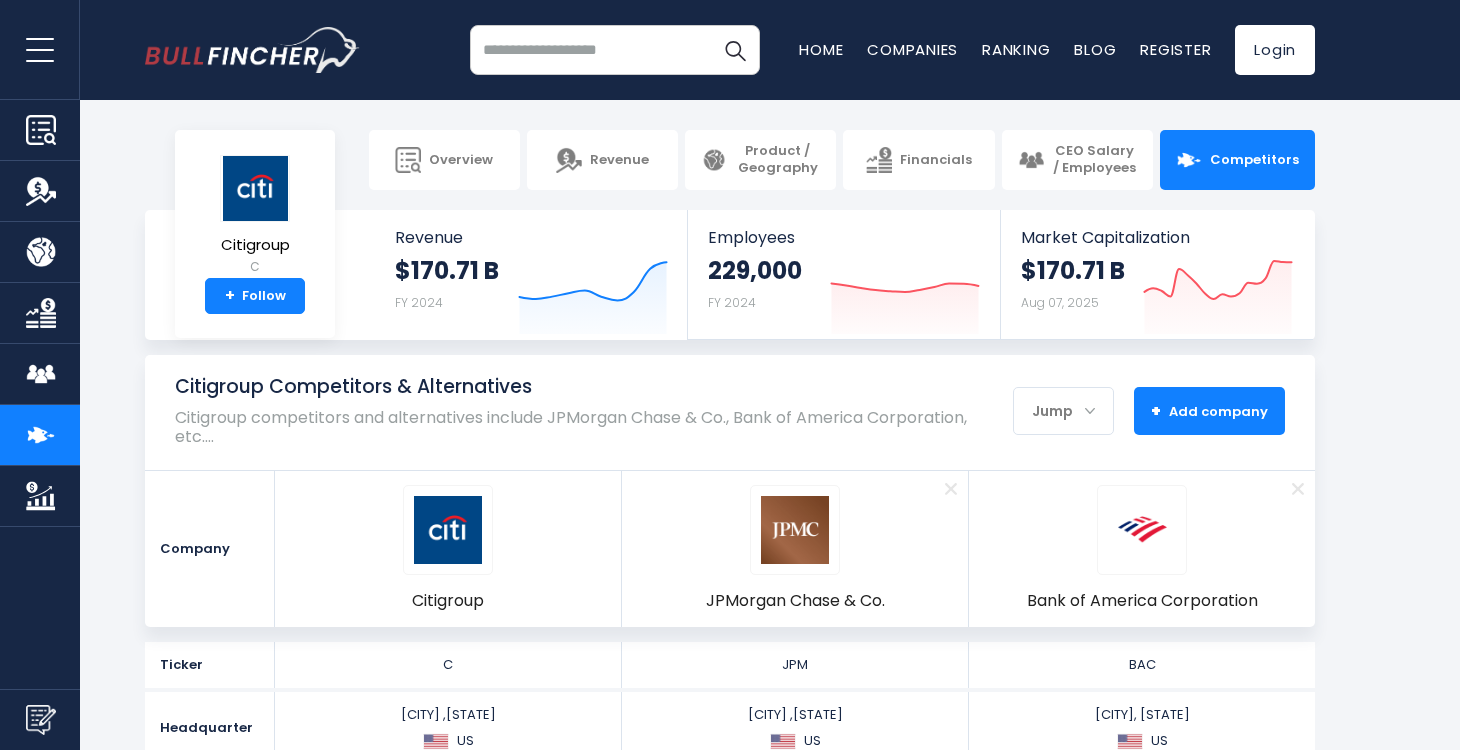 click on "+ Add company" at bounding box center (1209, 411) 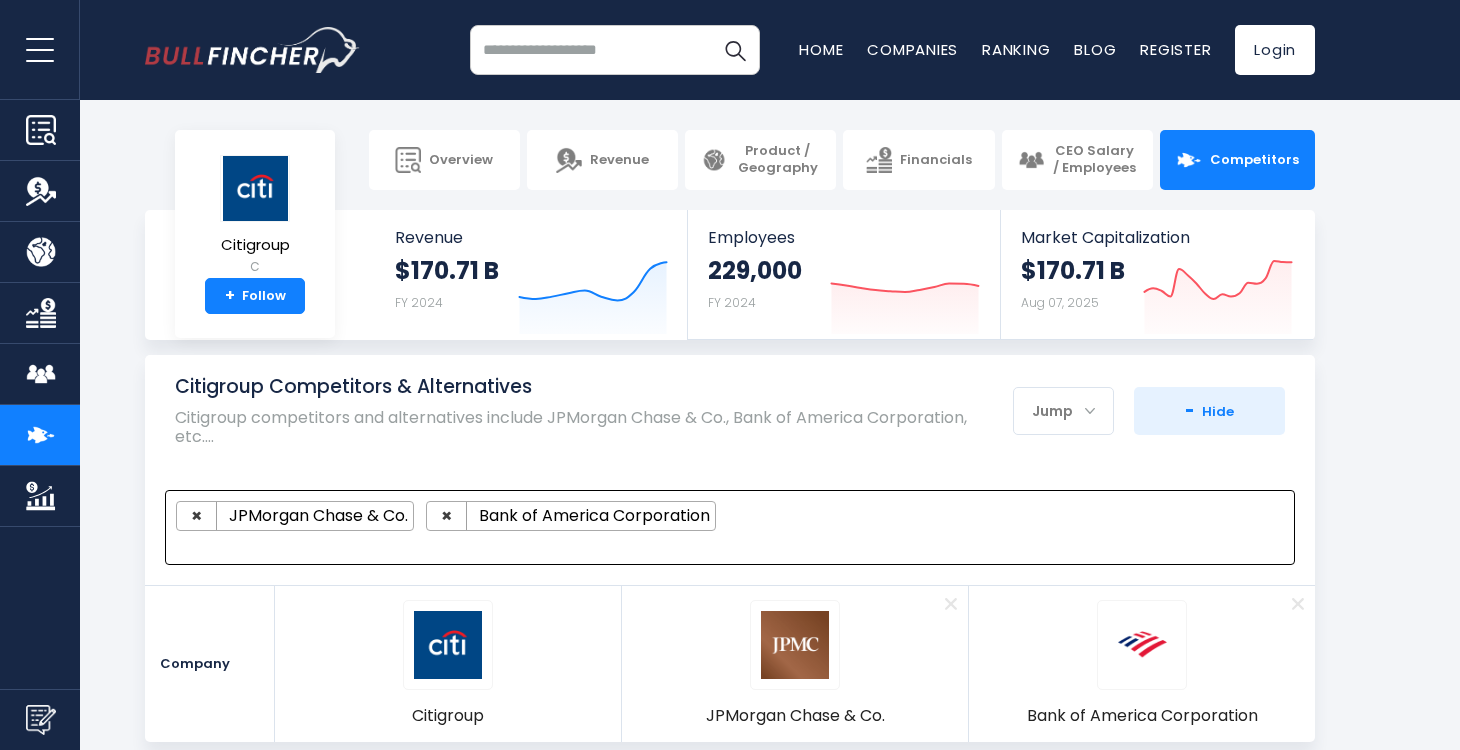 click on "×
JPMorgan Chase & Co. ×
Bank of America Corporation" at bounding box center (721, 516) 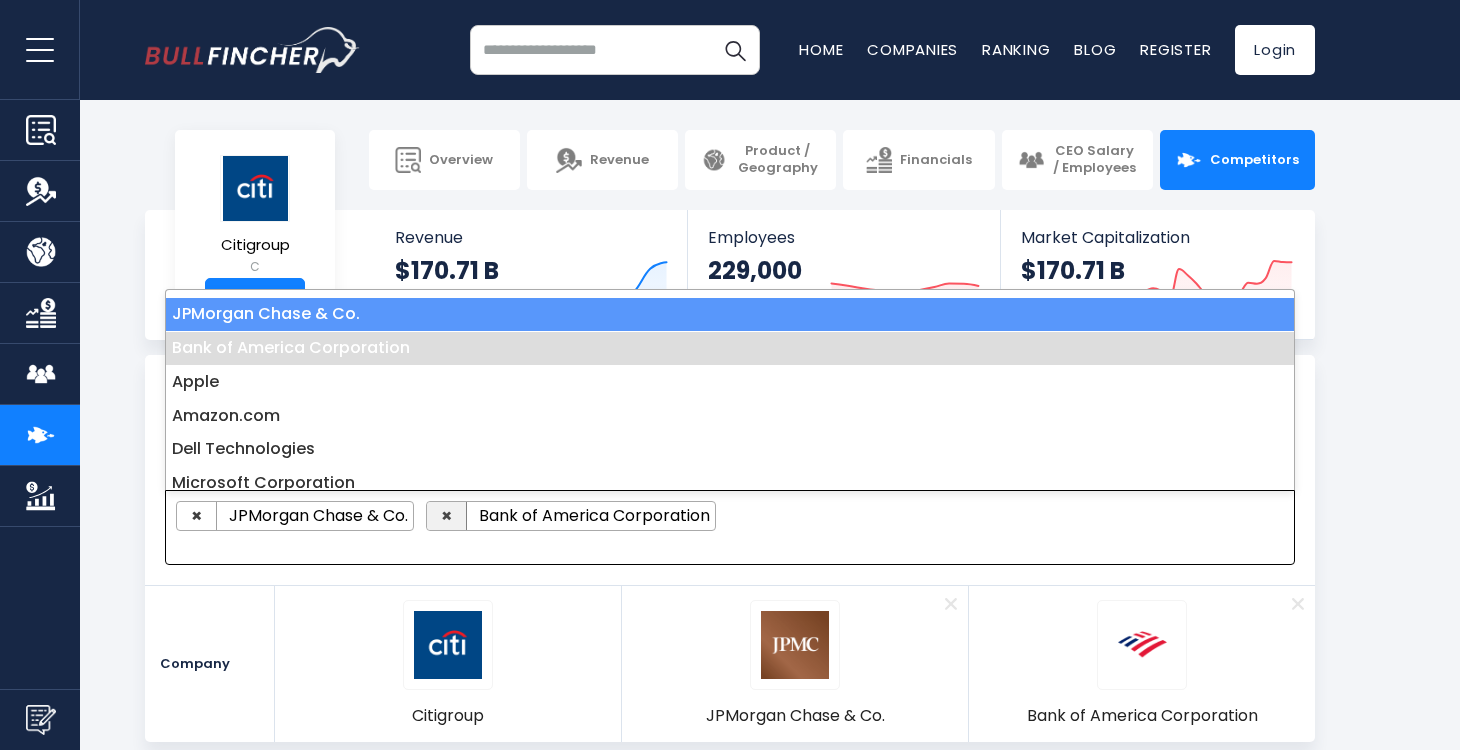 click on "×" at bounding box center [446, 515] 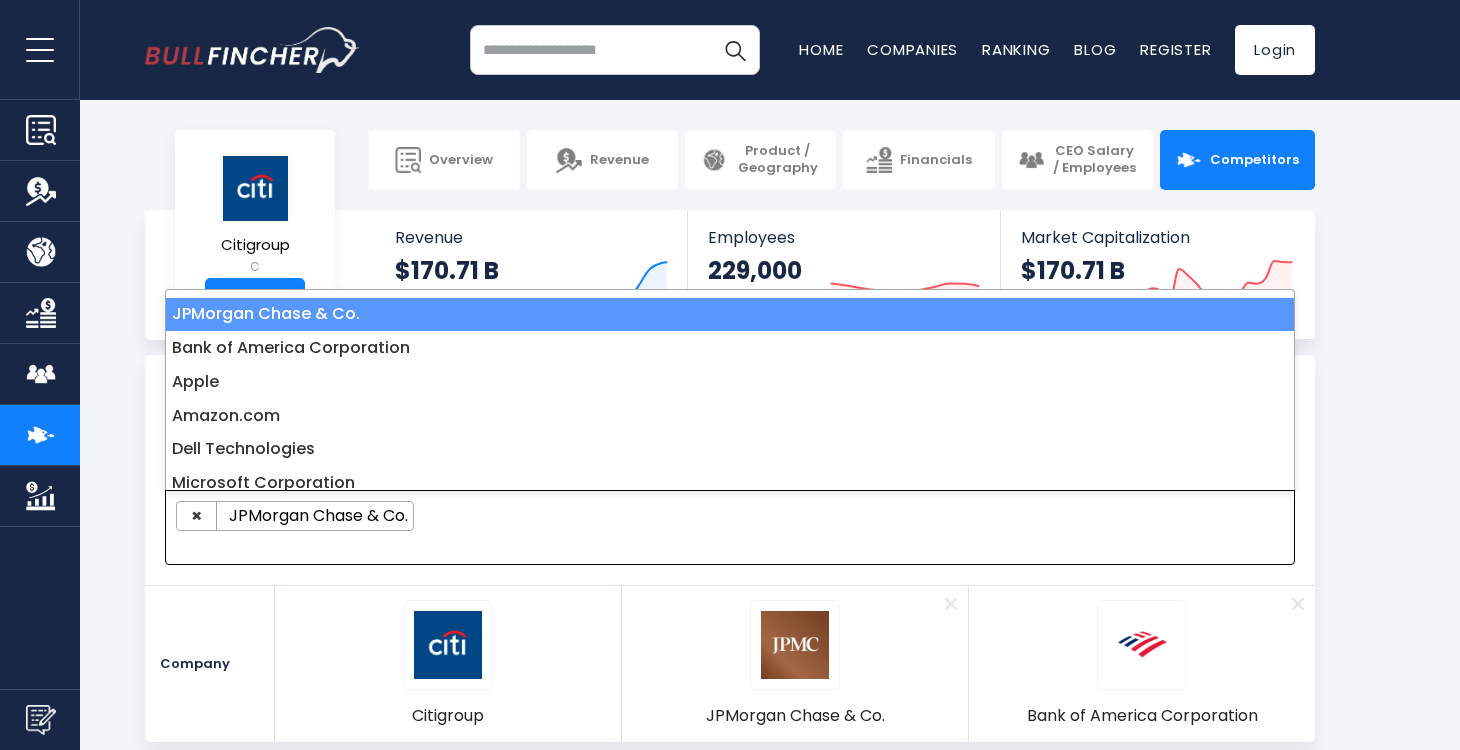click on "×
JPMorgan Chase & Co." at bounding box center [721, 516] 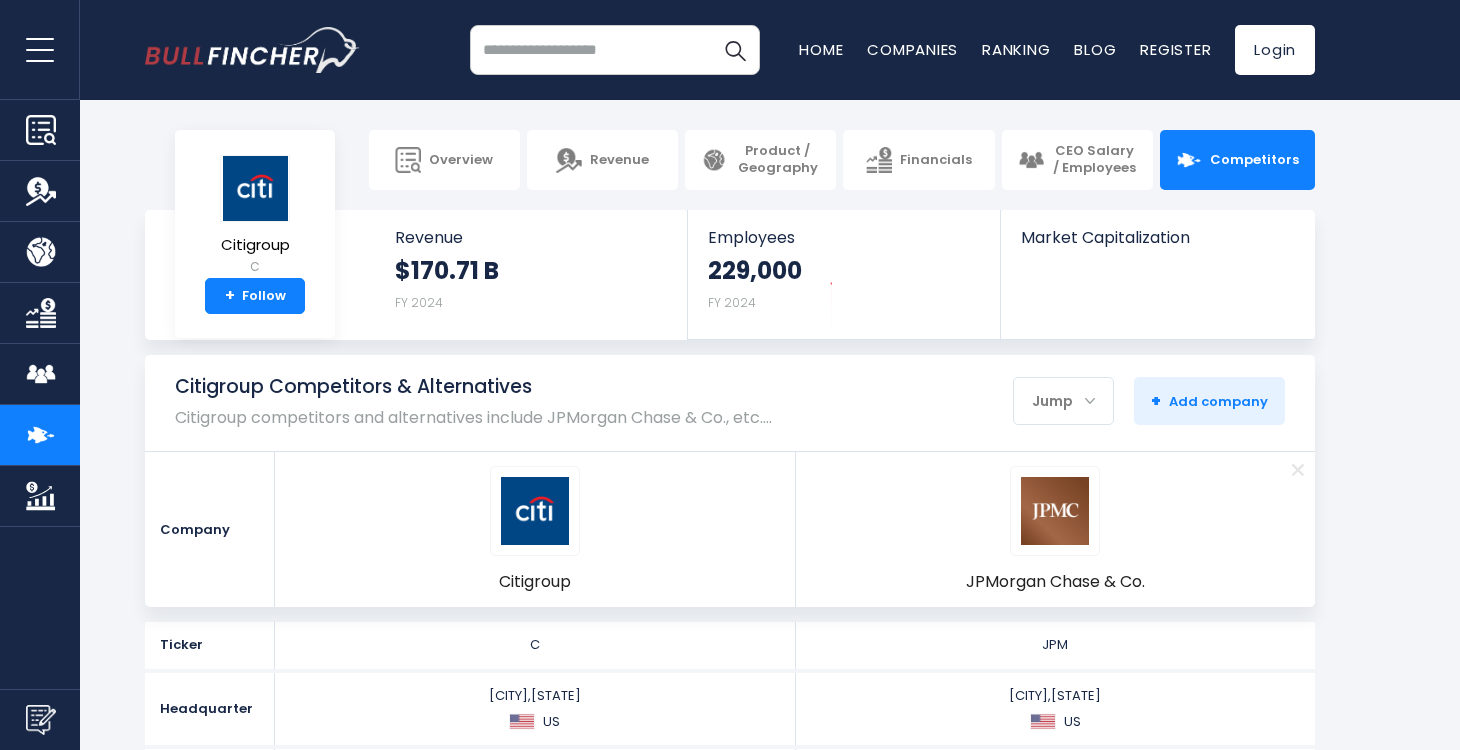 scroll, scrollTop: 0, scrollLeft: 0, axis: both 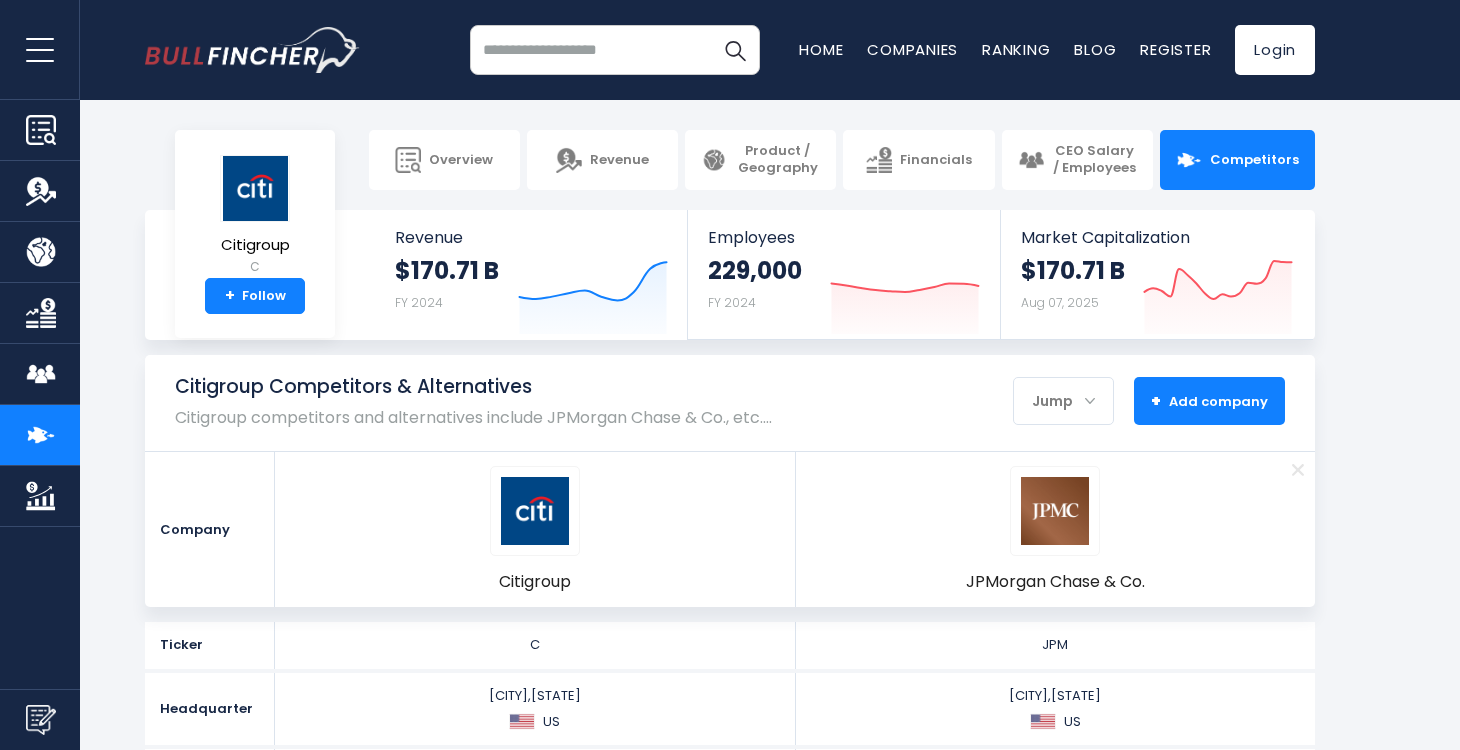 click on "+ Add company" at bounding box center (1209, 401) 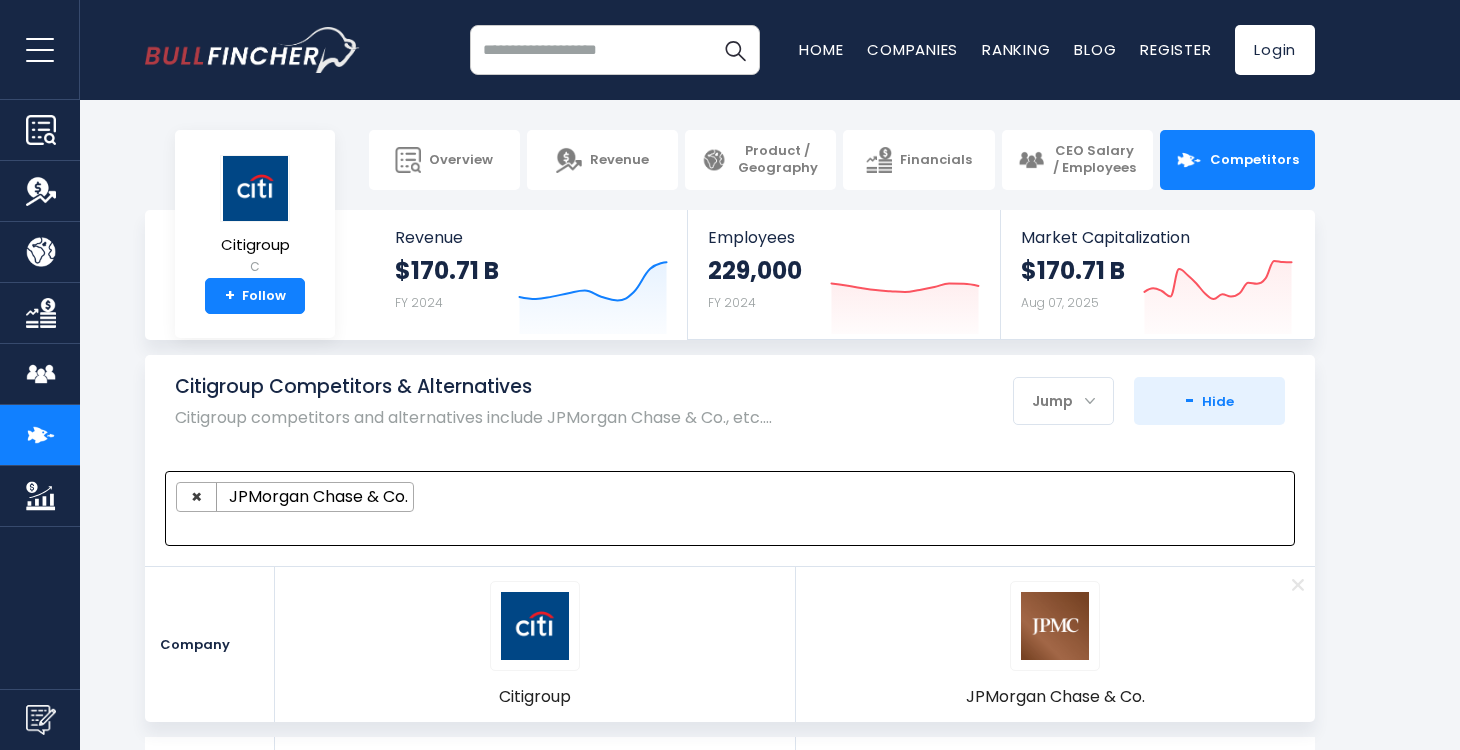 click on "×
JPMorgan Chase & Co." at bounding box center (721, 497) 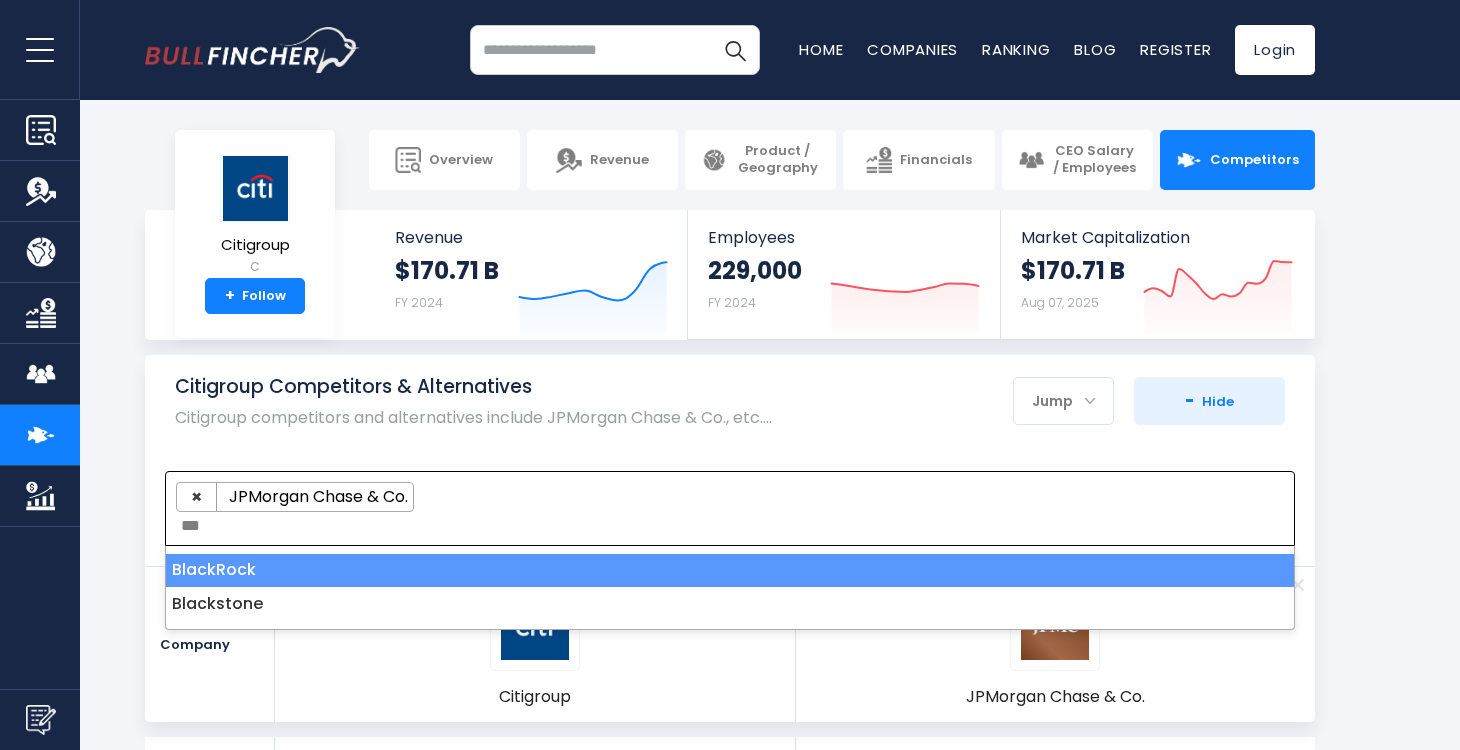 type on "***" 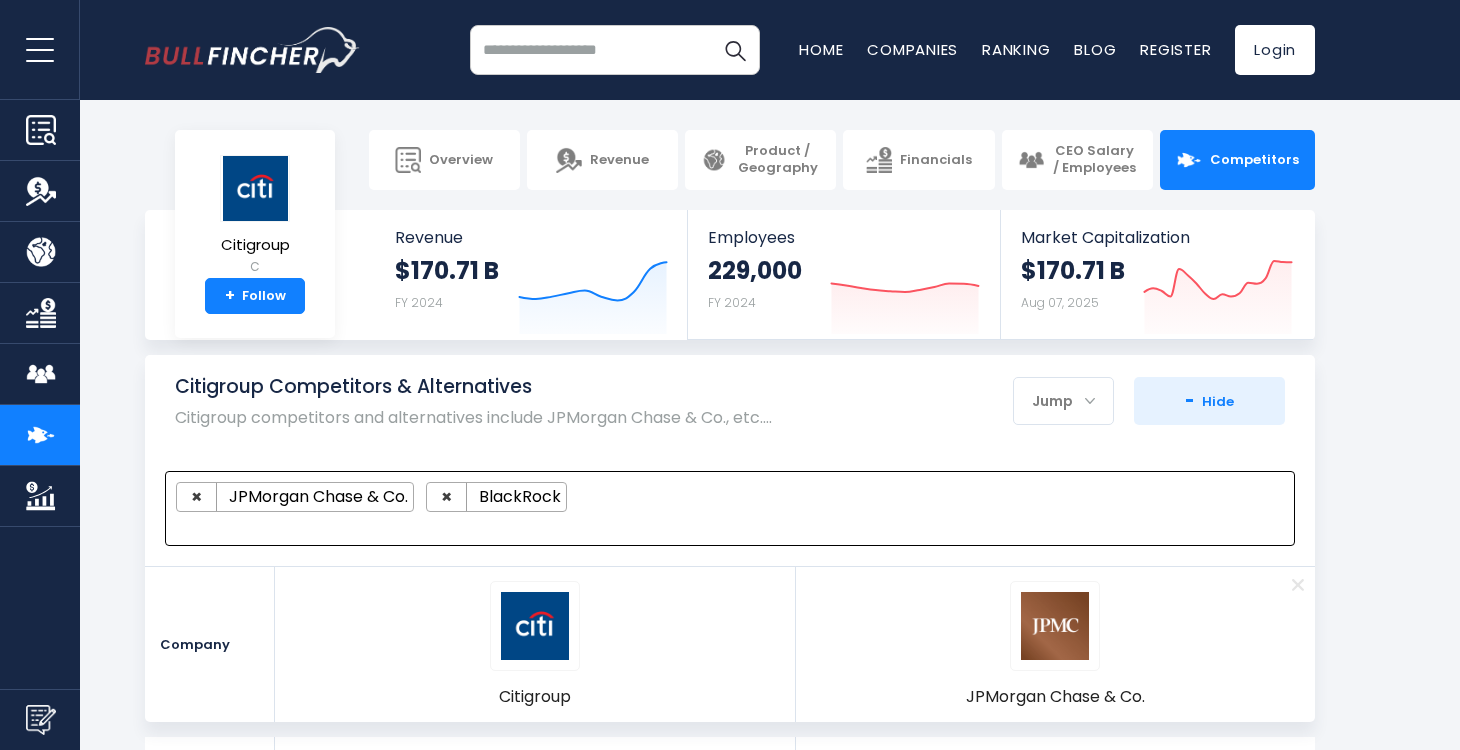 click on "Citigroup Competitors & Alternatives
Citigroup competitors and alternatives
include
JPMorgan Chase & Co.,
etc.…
Jump
Stock
Price
+ -" at bounding box center (730, 538) 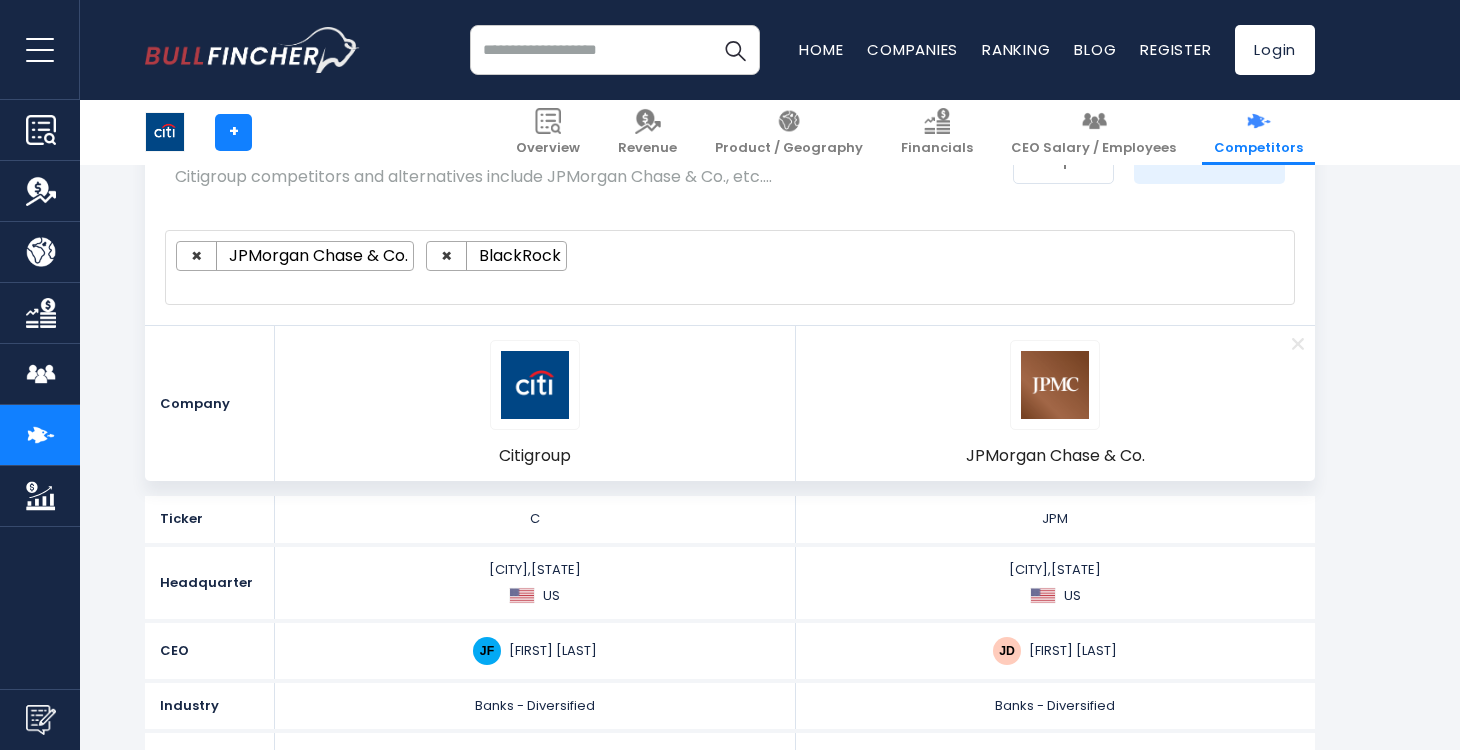 scroll, scrollTop: 200, scrollLeft: 0, axis: vertical 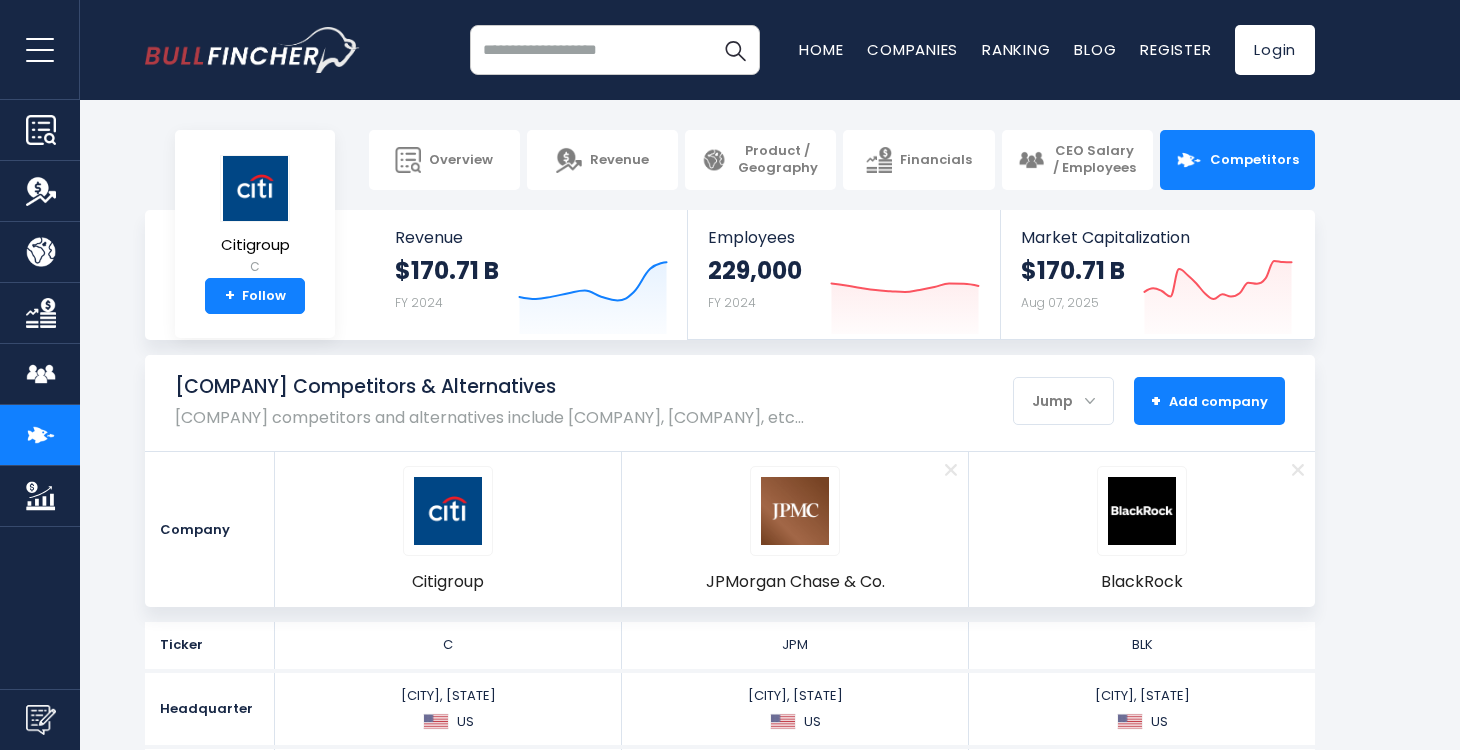click on "+ Add company
- Hide" at bounding box center (1209, 401) 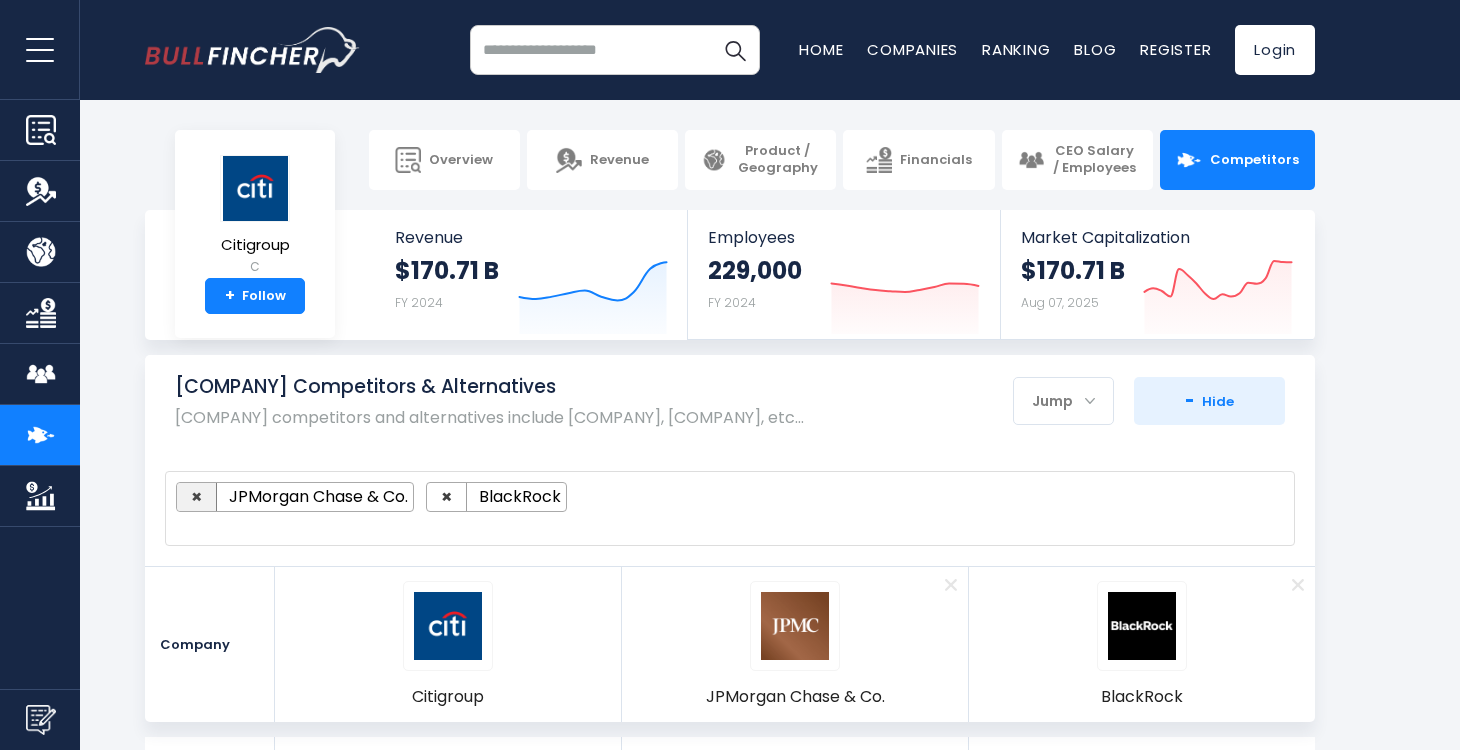 click on "×" at bounding box center (196, 496) 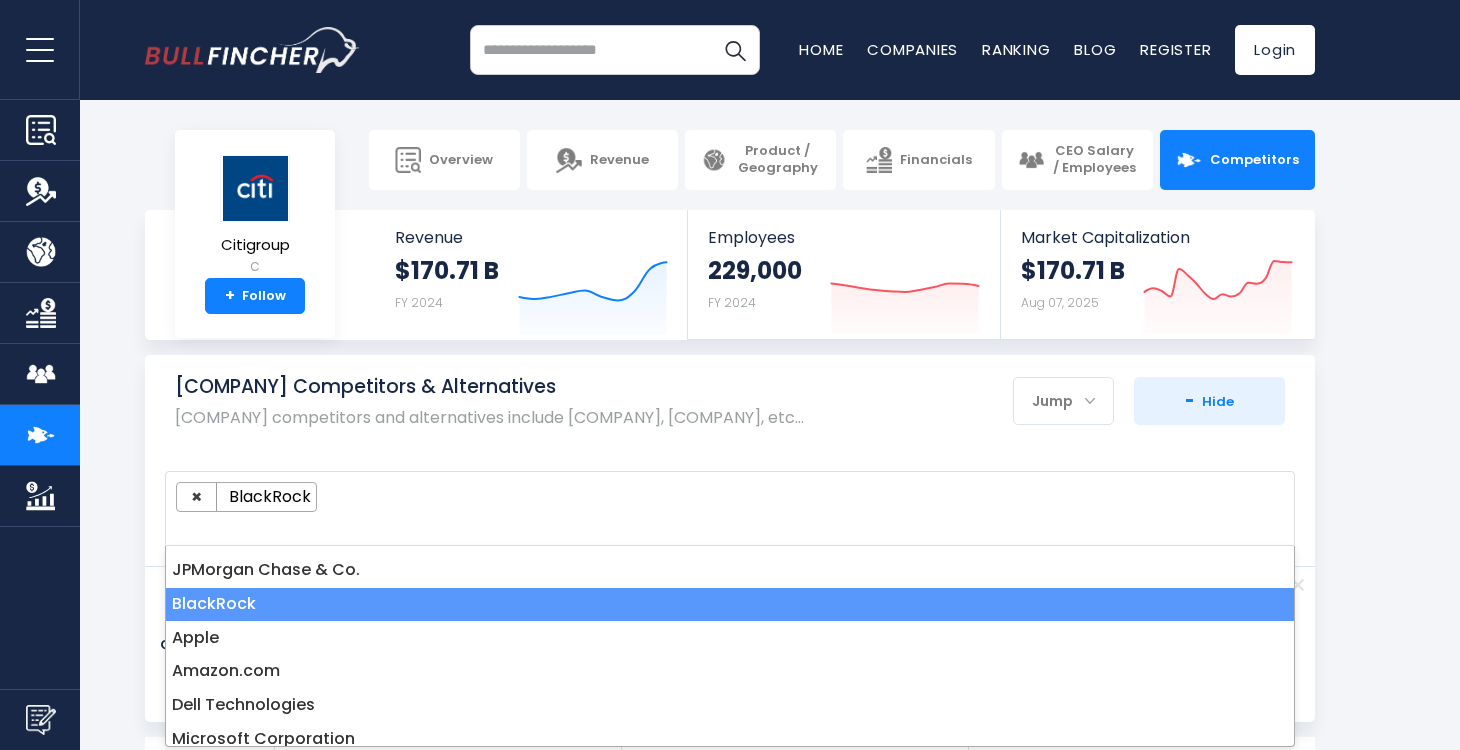 select 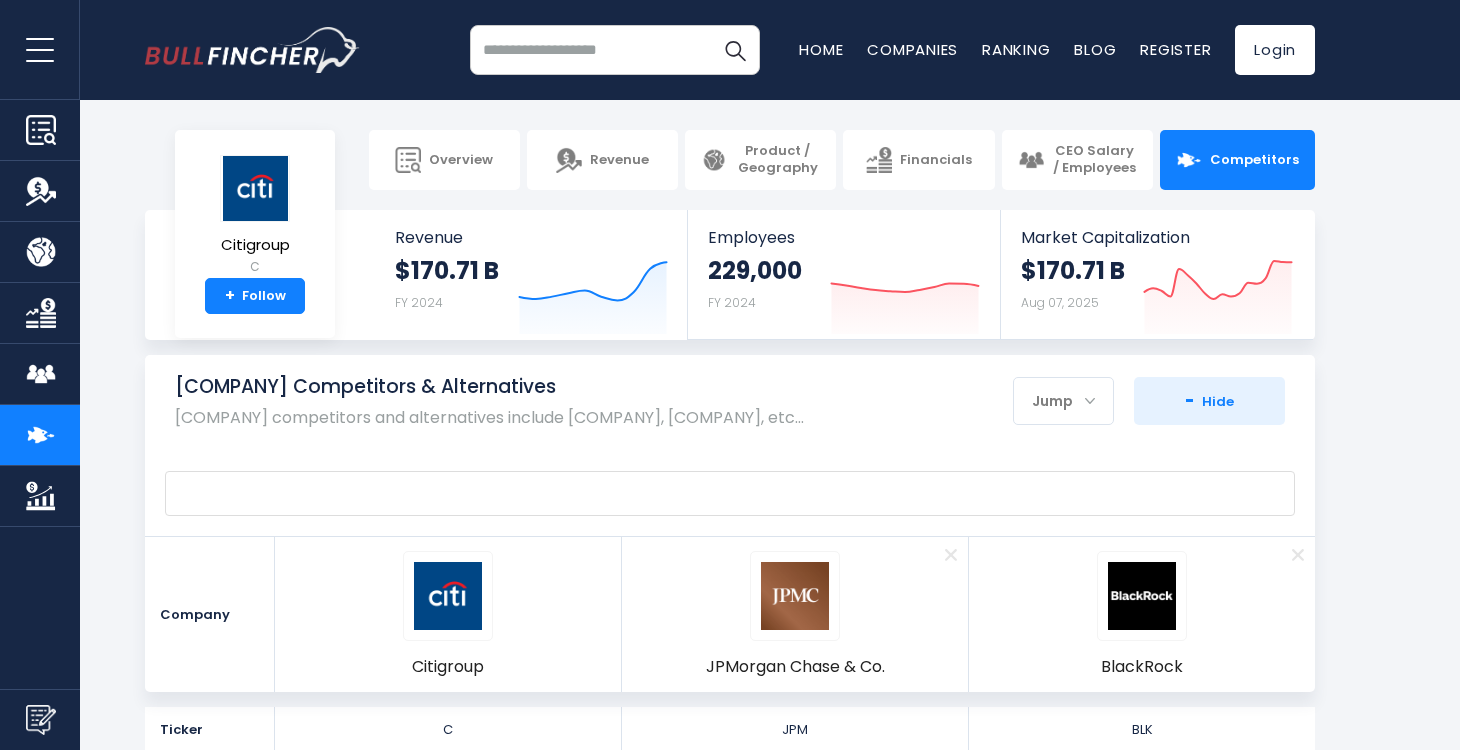click on "Remove" at bounding box center [950, 554] 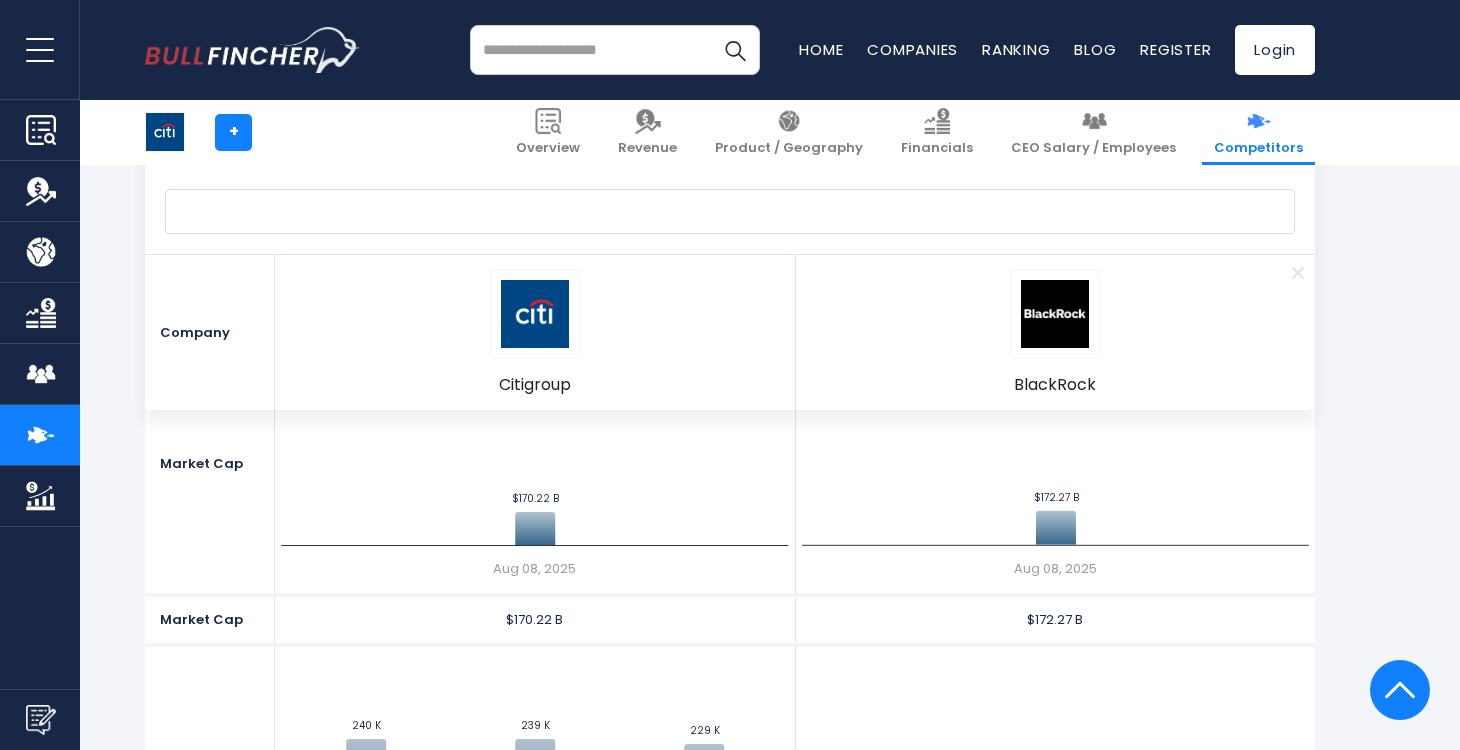 scroll, scrollTop: 900, scrollLeft: 0, axis: vertical 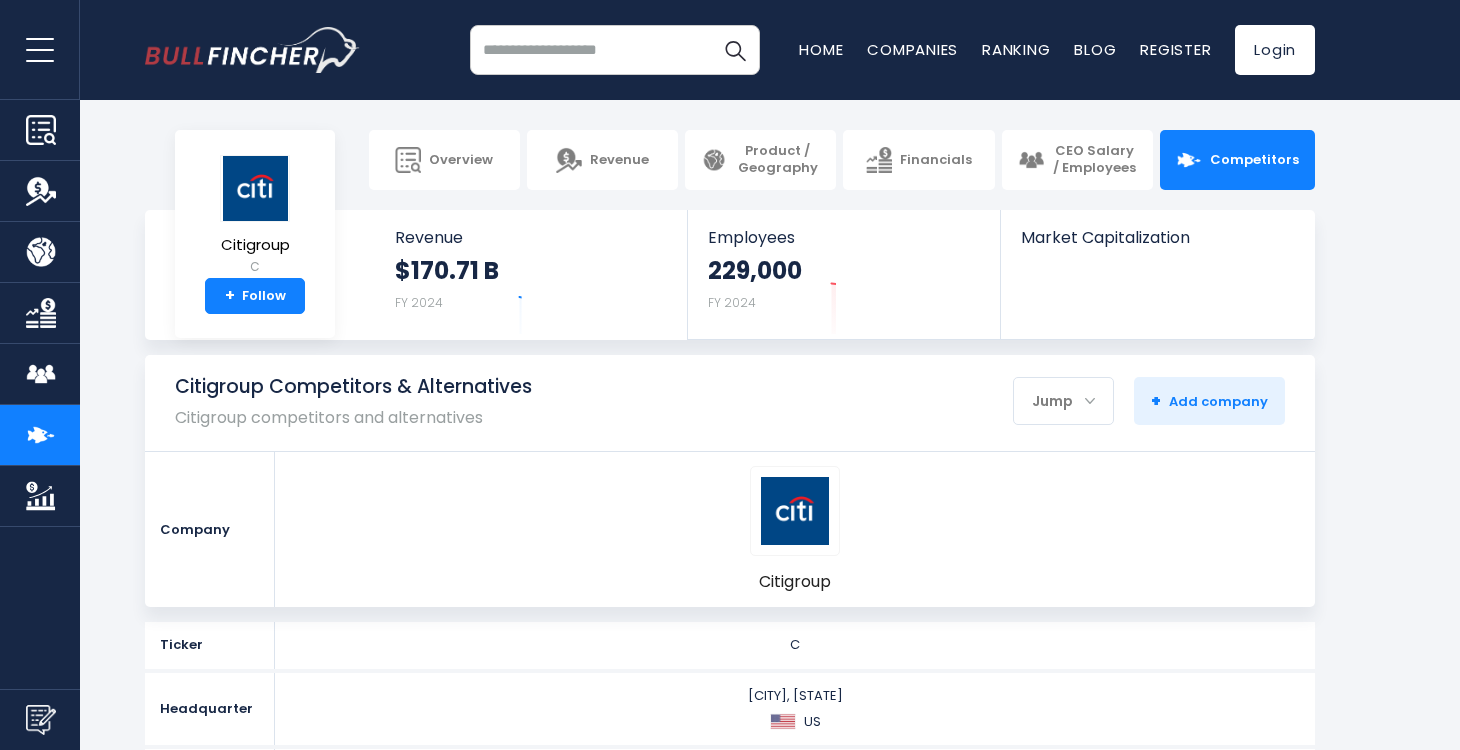 select 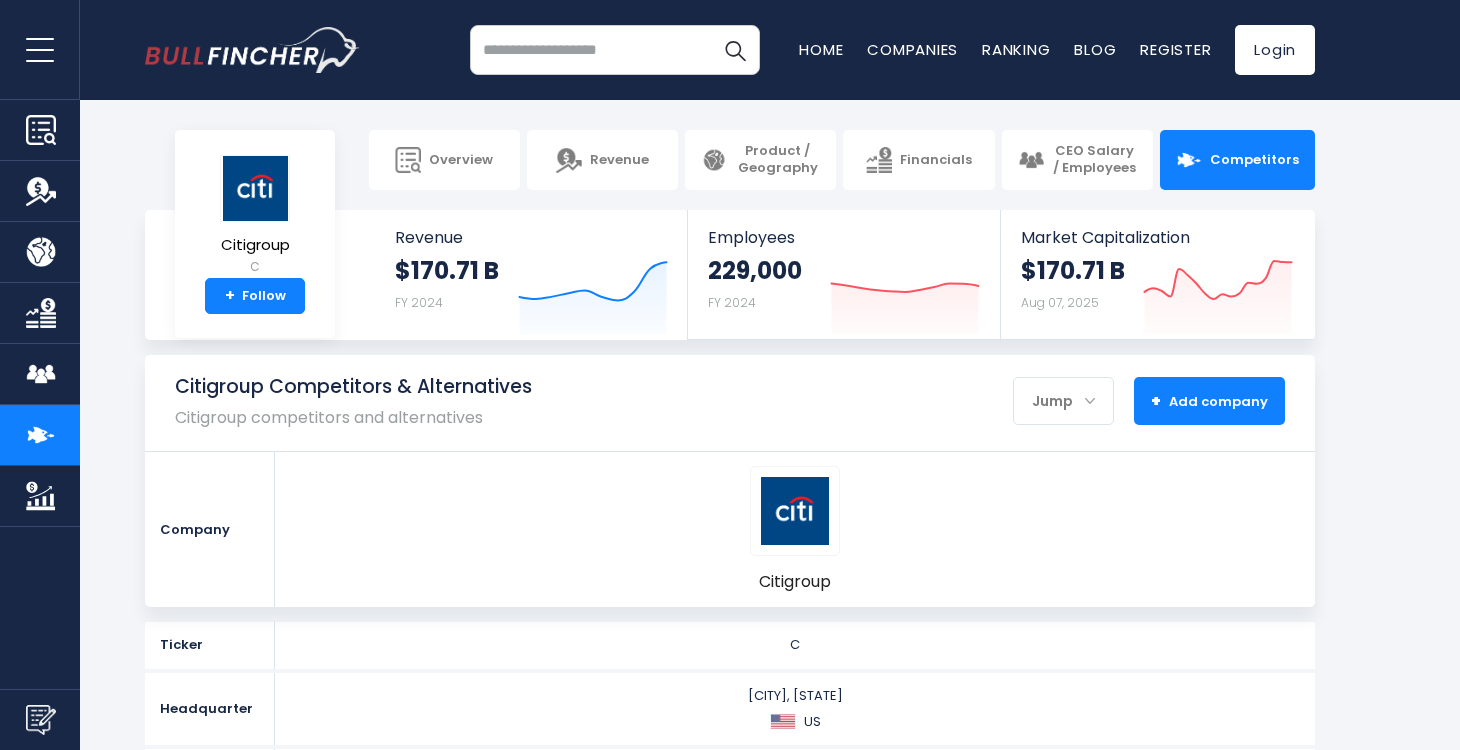 click on "+ Add company" at bounding box center (1209, 401) 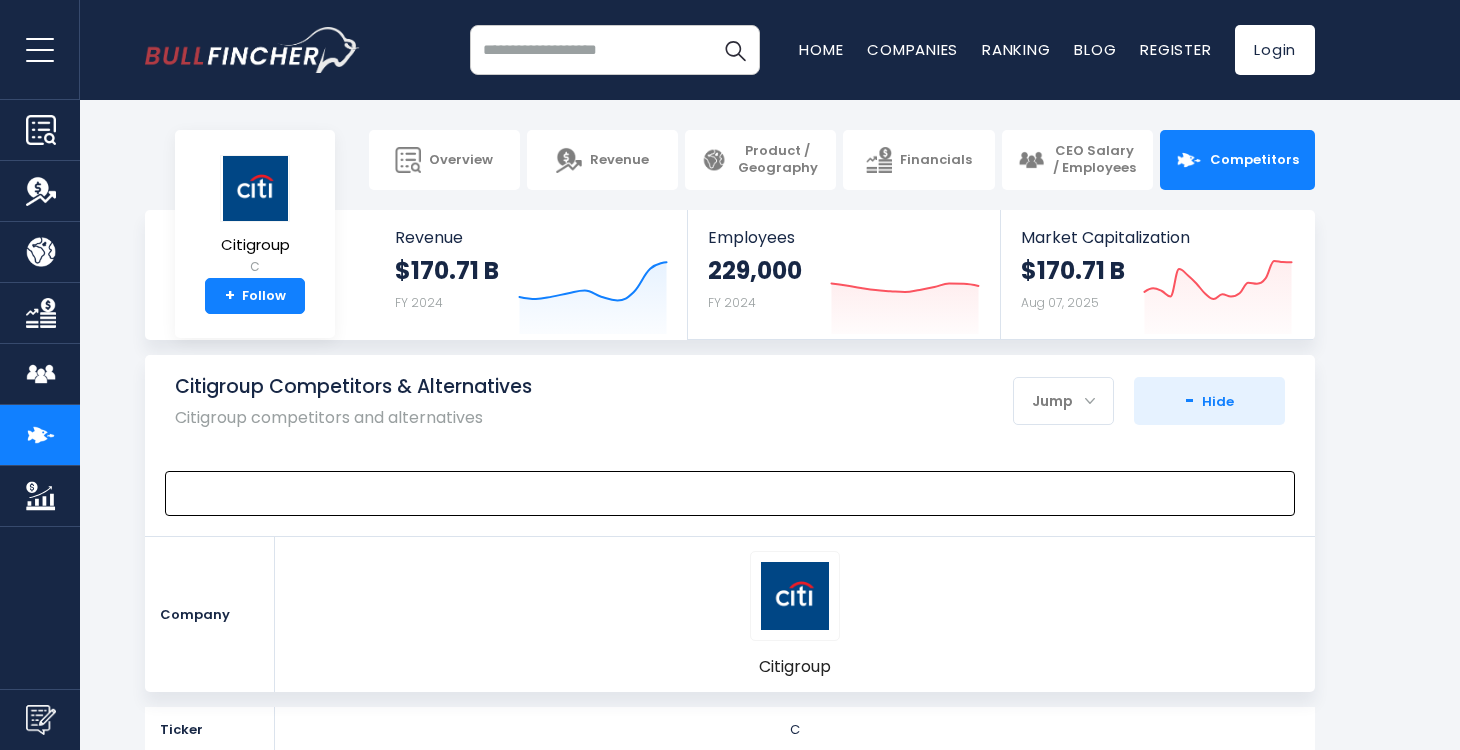 click at bounding box center (721, 493) 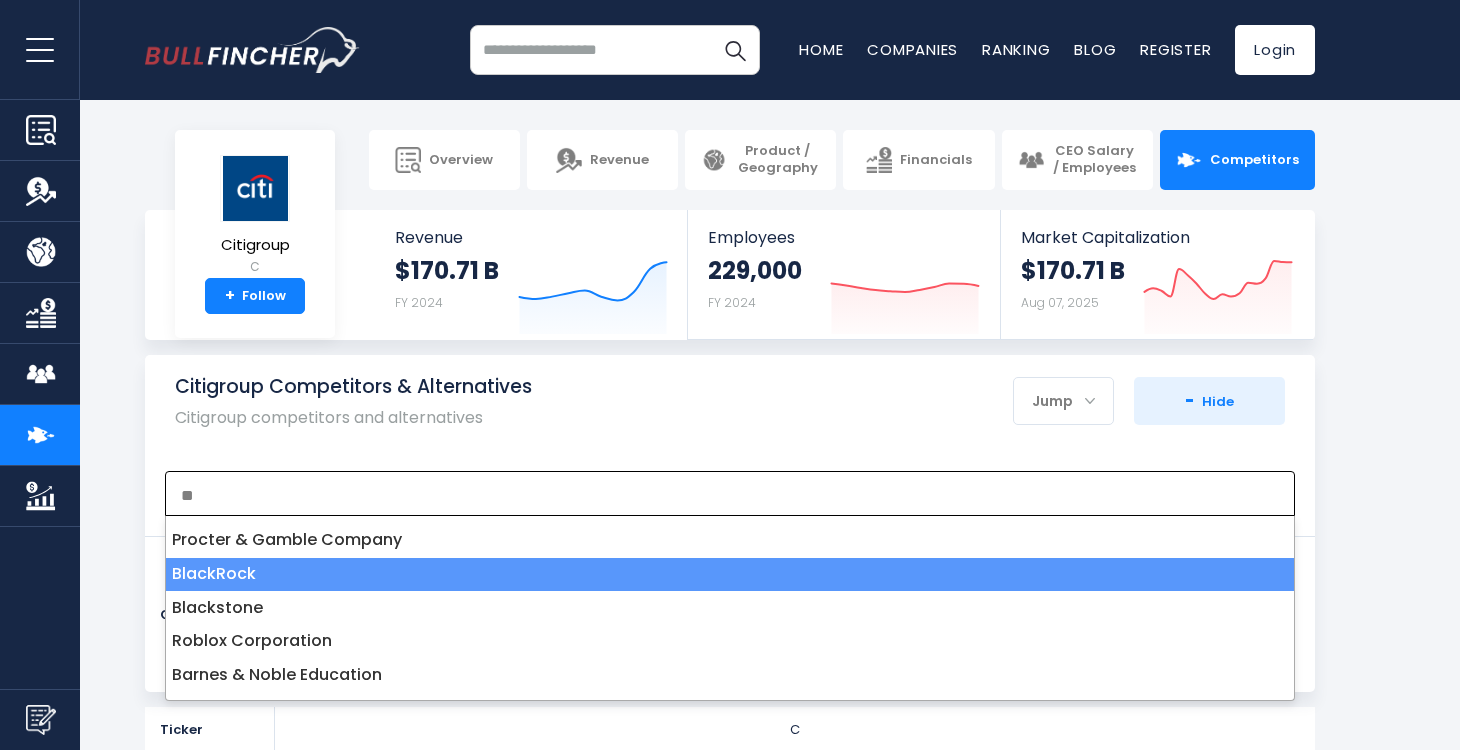 type on "**" 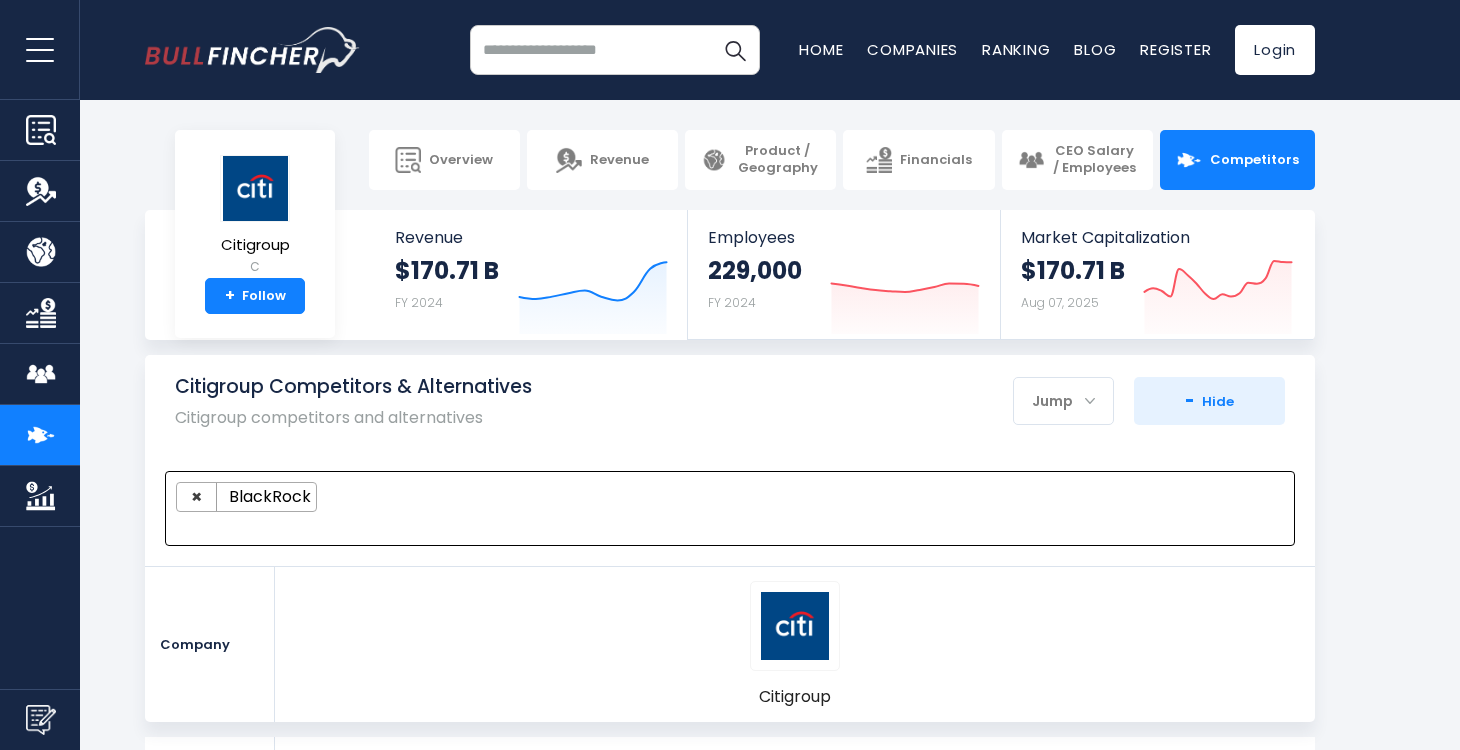 scroll, scrollTop: 1275, scrollLeft: 0, axis: vertical 